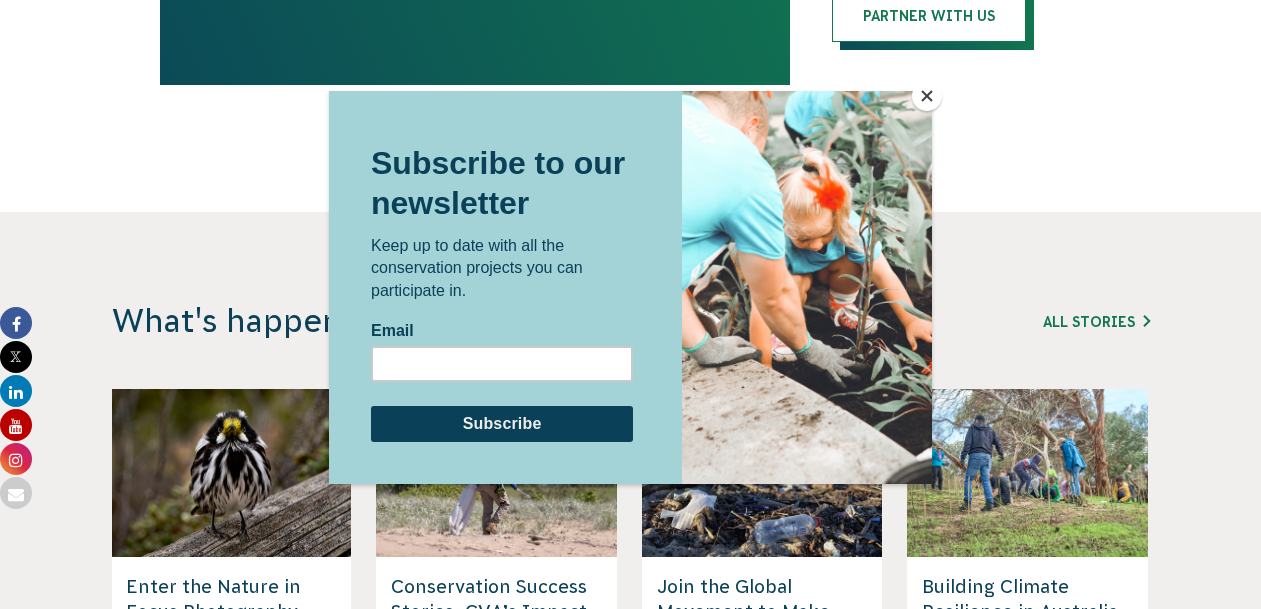 scroll, scrollTop: 4477, scrollLeft: 0, axis: vertical 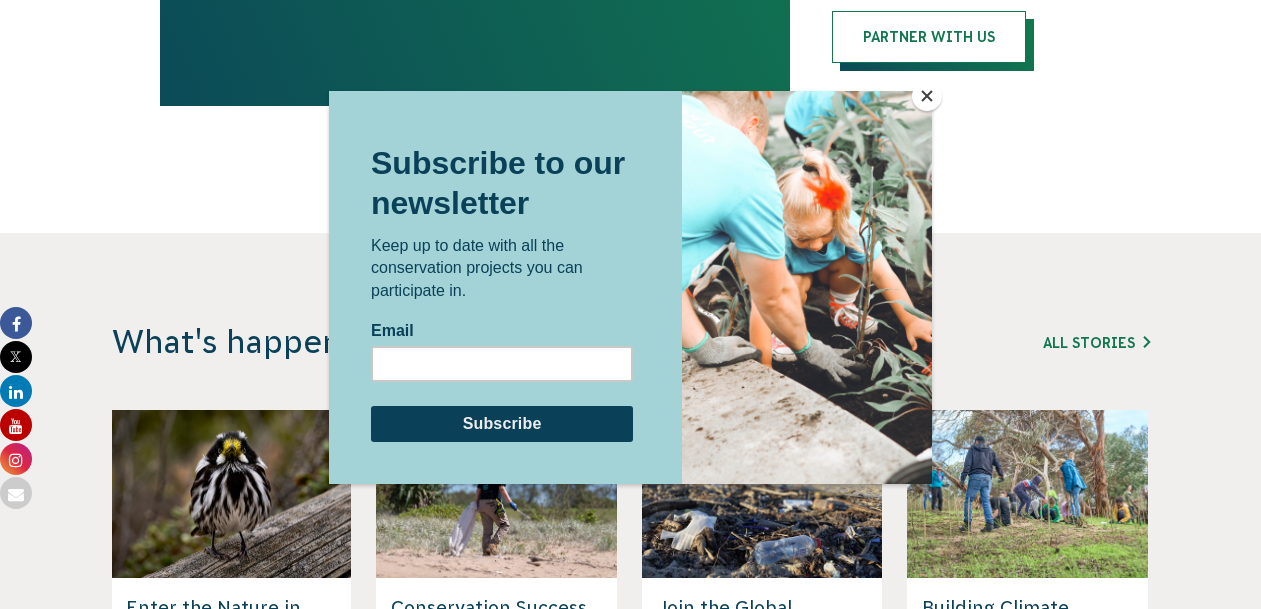 click at bounding box center (927, 96) 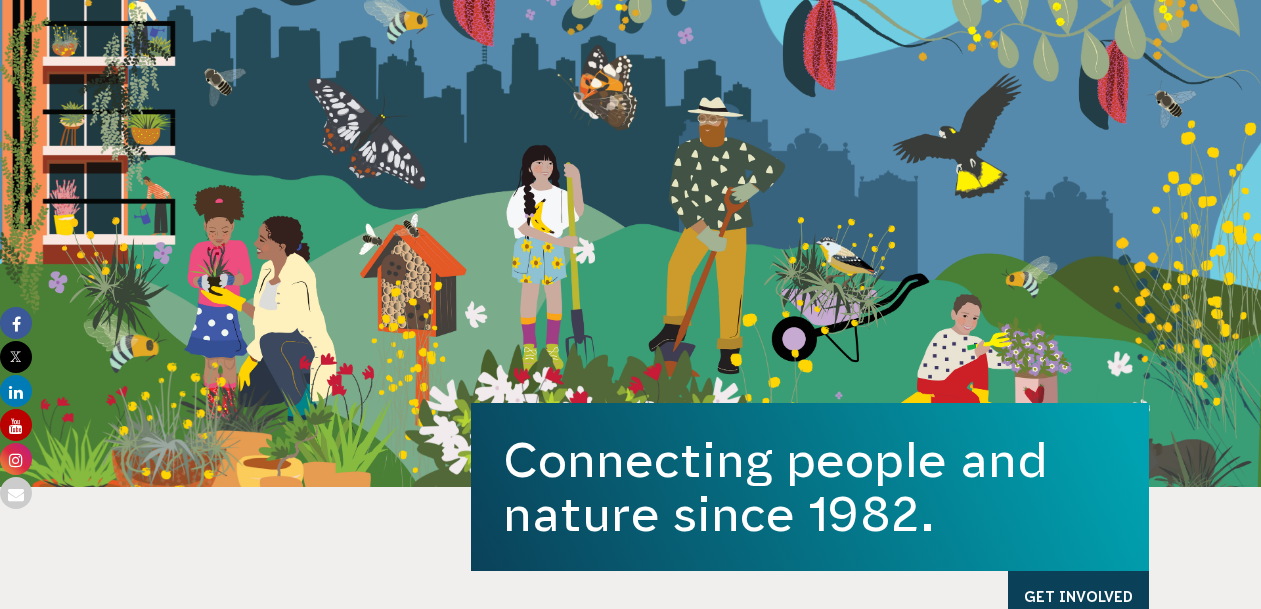 scroll, scrollTop: 0, scrollLeft: 0, axis: both 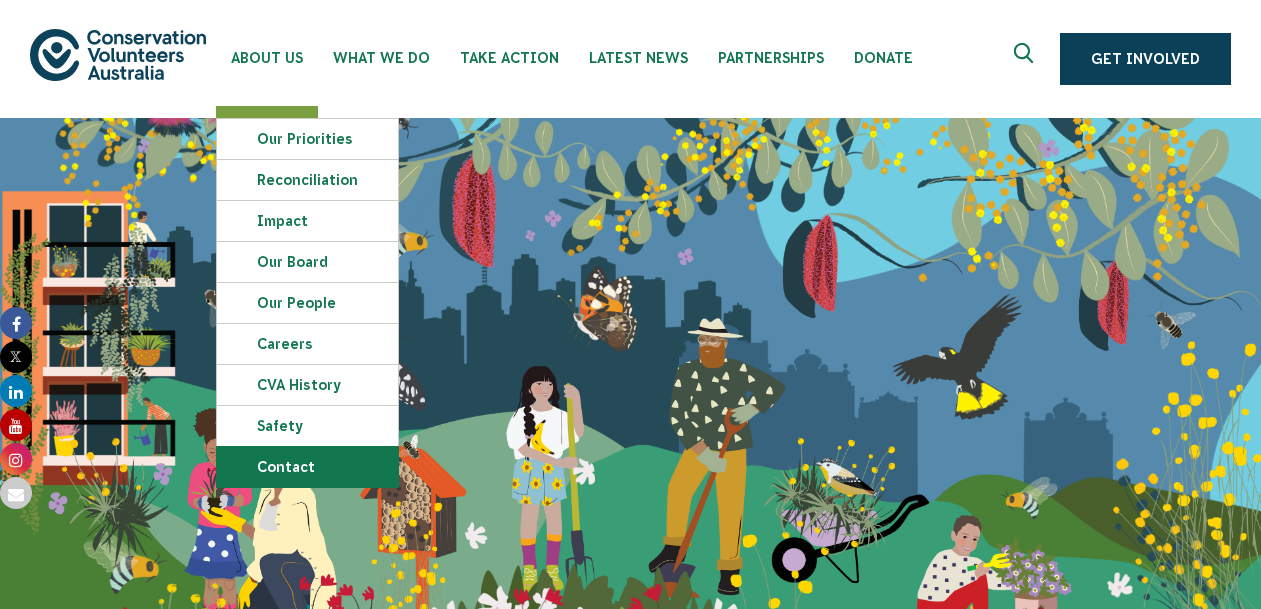click on "Contact" at bounding box center [307, 467] 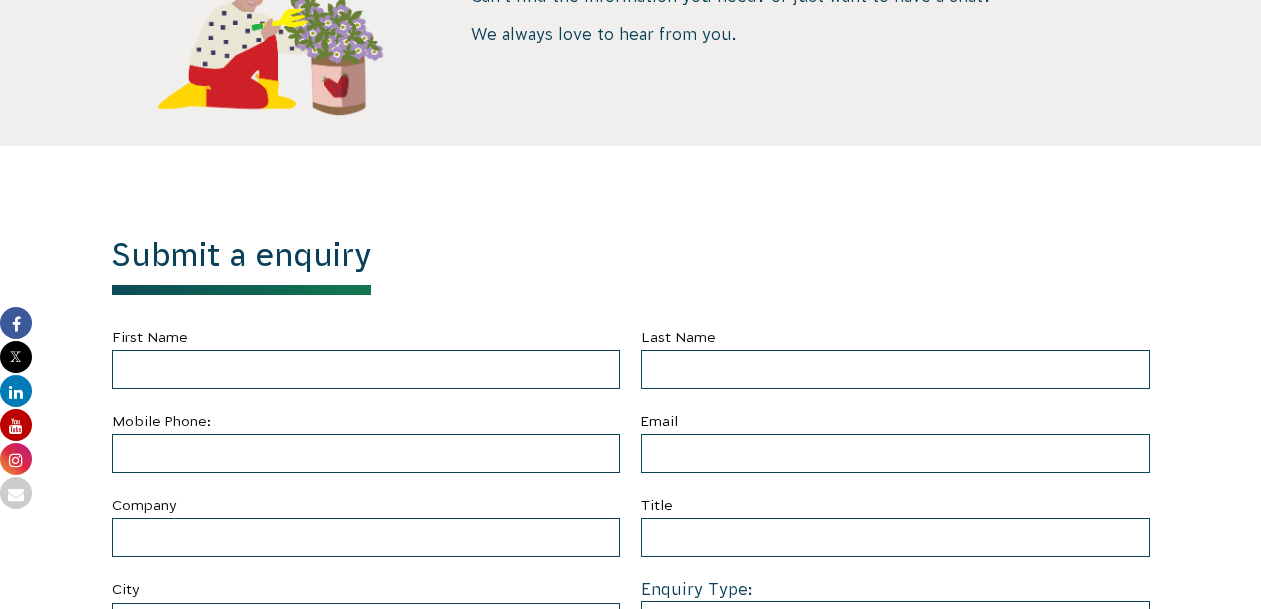 scroll, scrollTop: 563, scrollLeft: 0, axis: vertical 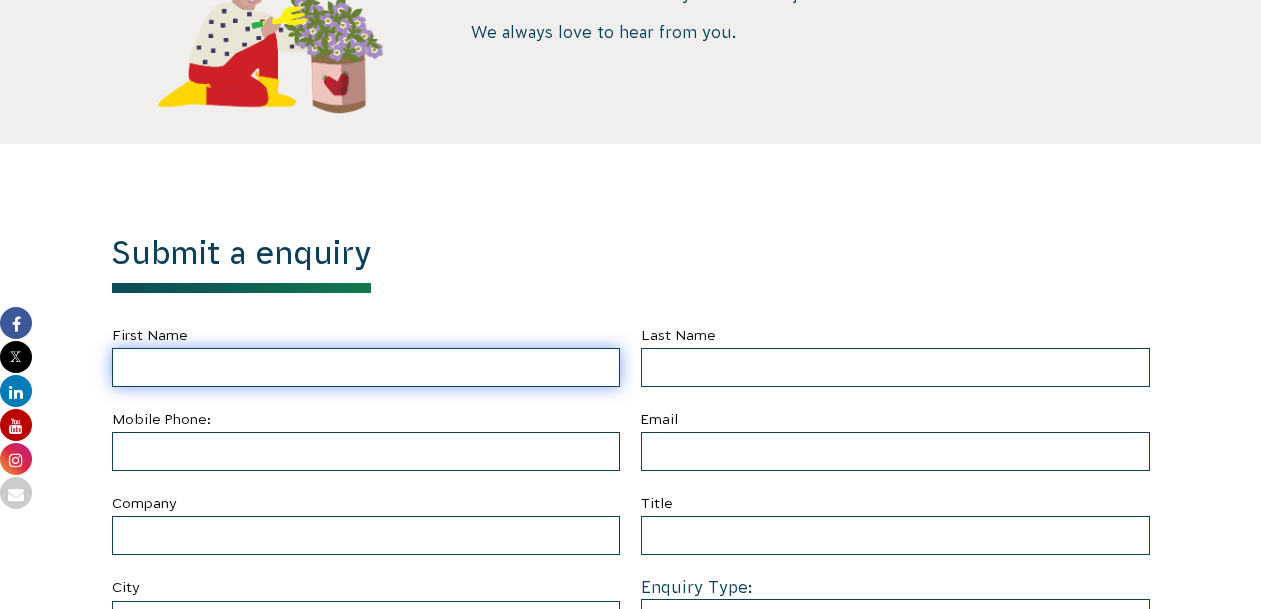click on "First Name" at bounding box center (366, 367) 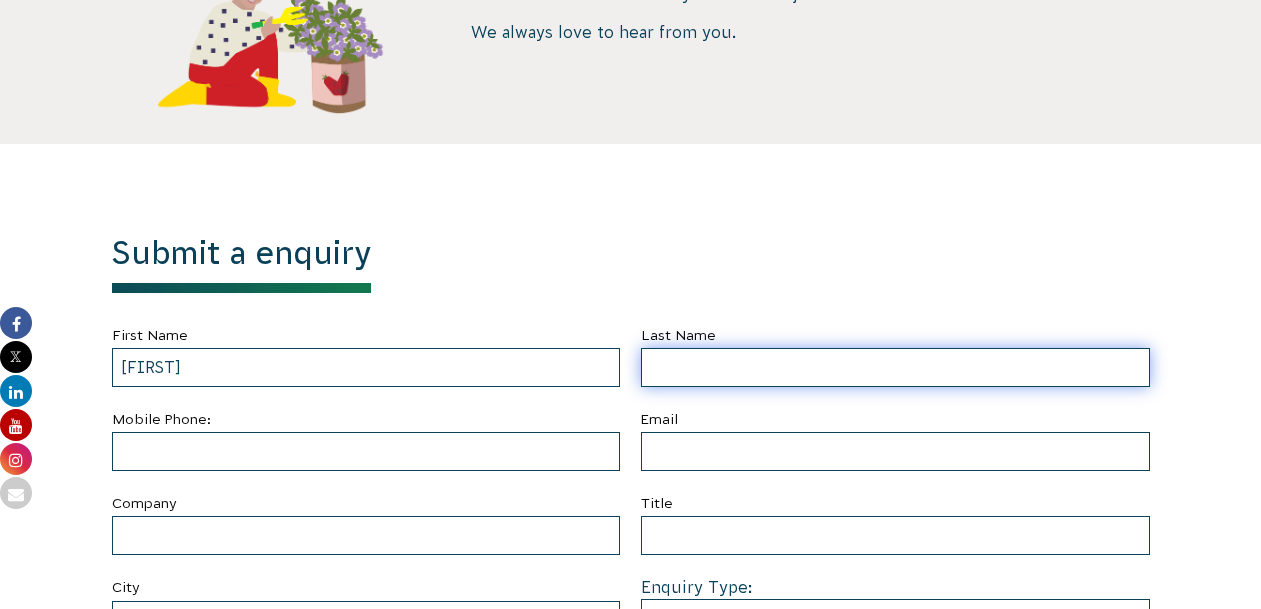type on "Darcy-Shaw" 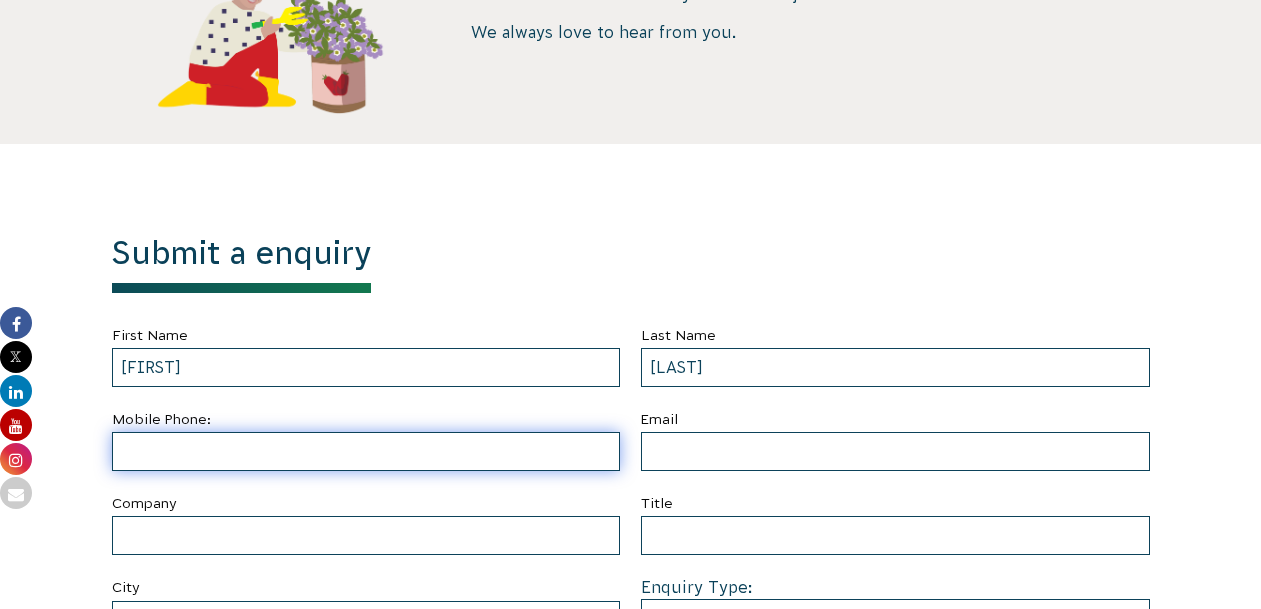 type on "0435820517" 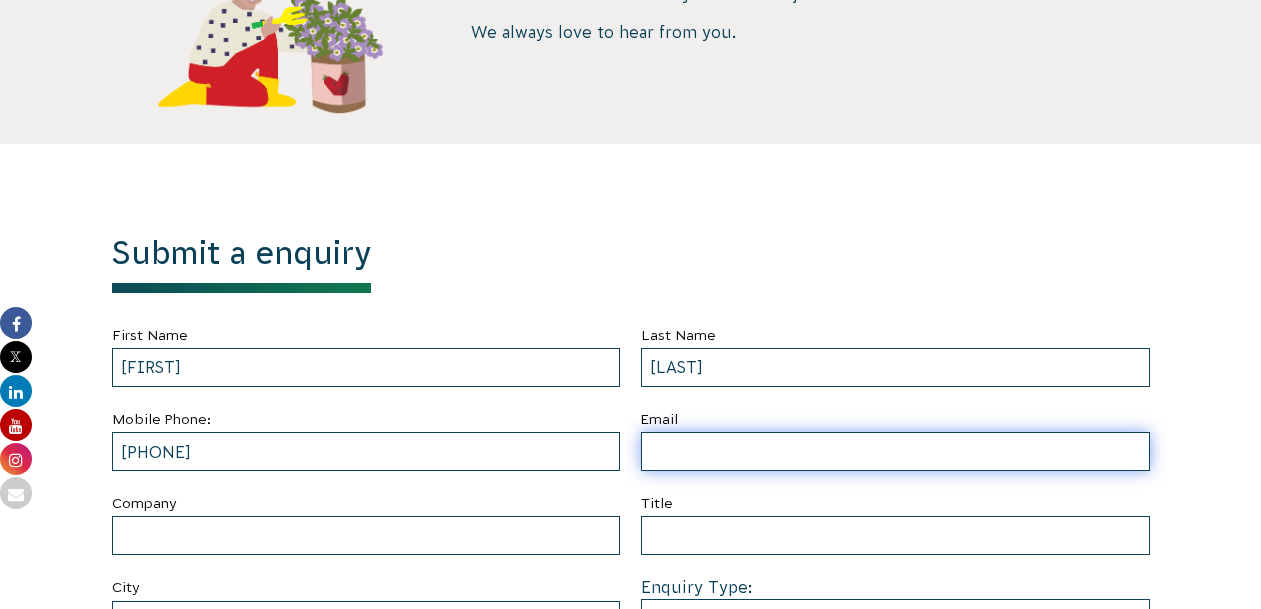 type on "taliah.ds@gmail.com" 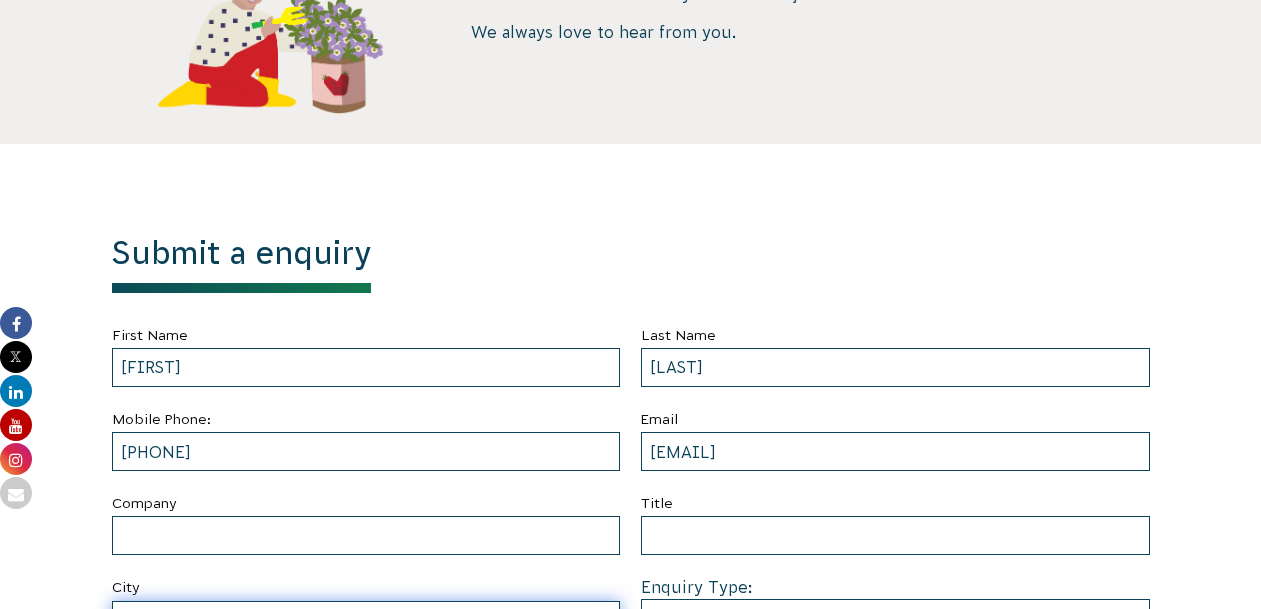 type on "BELMONT NORTH" 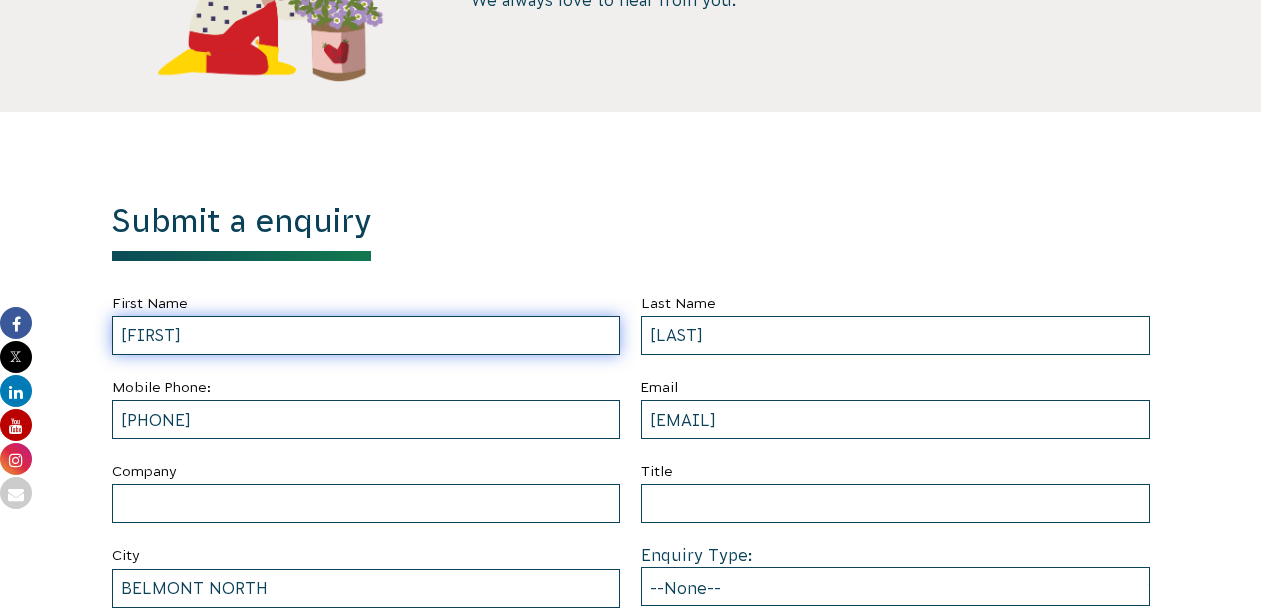 scroll, scrollTop: 0, scrollLeft: 0, axis: both 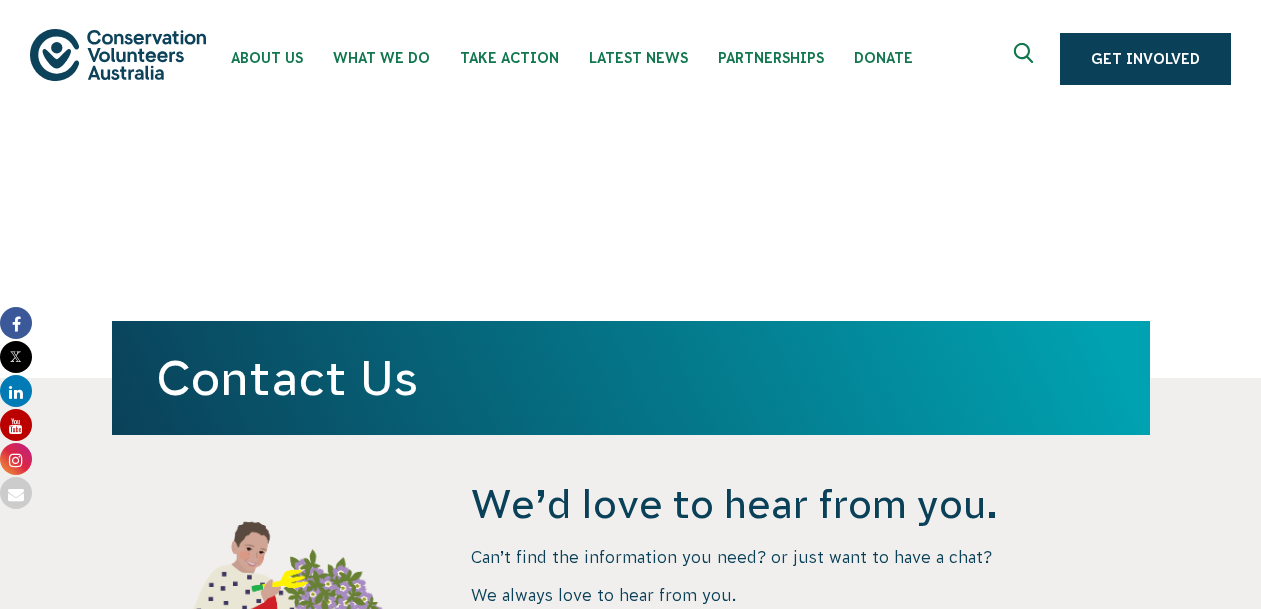 click at bounding box center (118, 54) 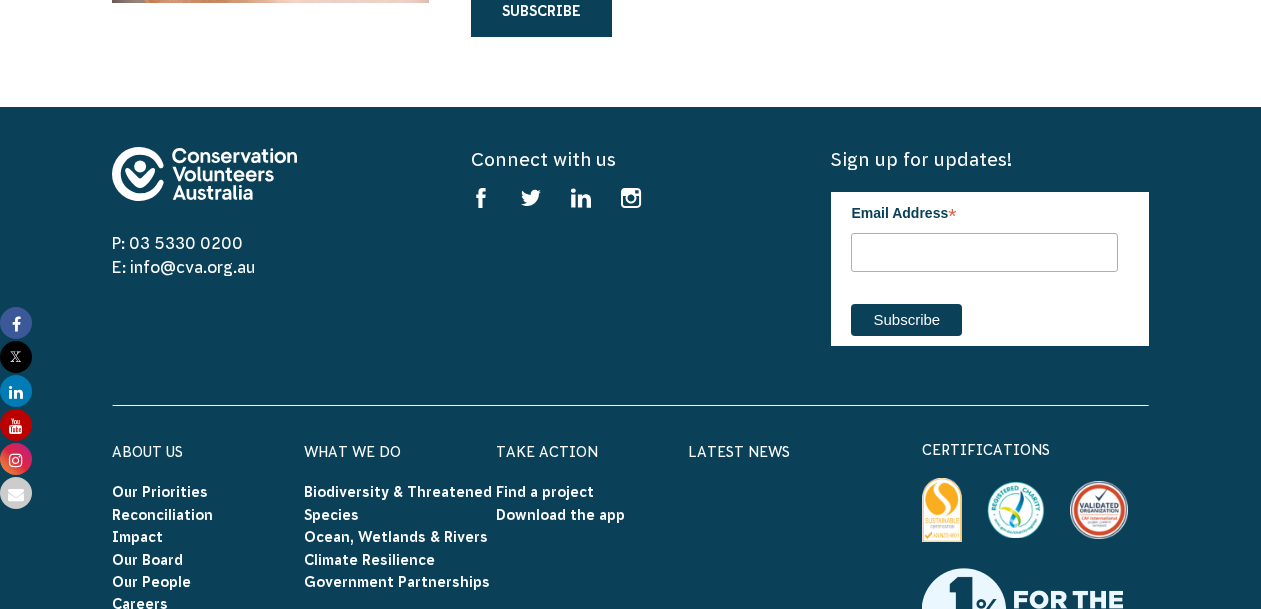 scroll, scrollTop: 5685, scrollLeft: 0, axis: vertical 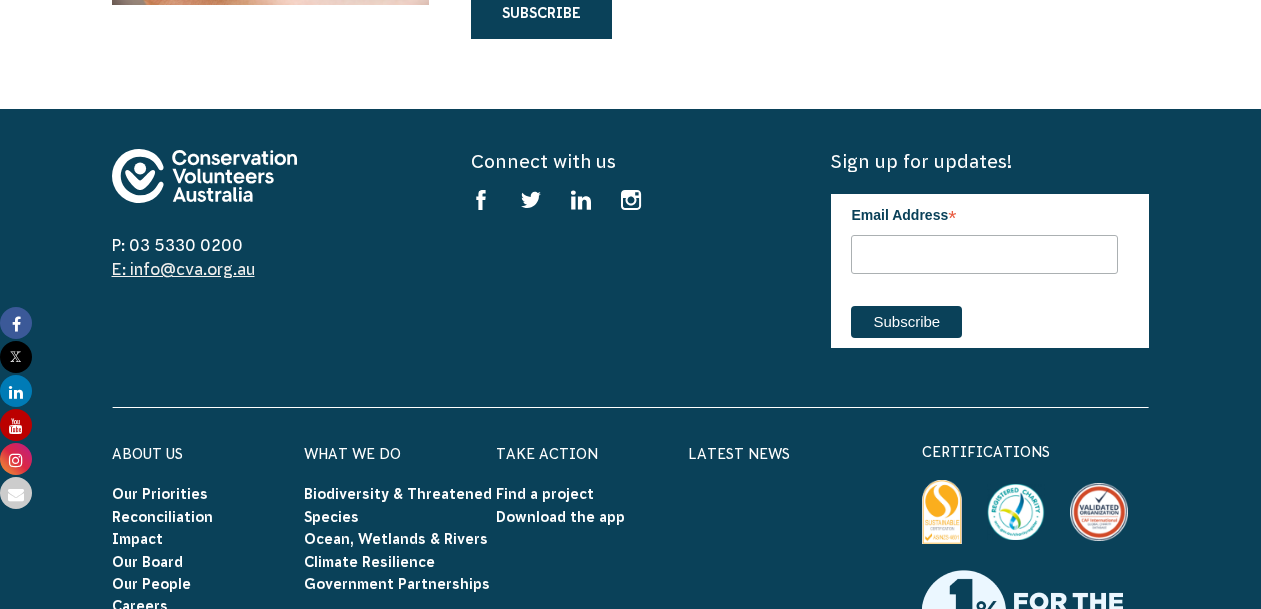 drag, startPoint x: 286, startPoint y: 244, endPoint x: 132, endPoint y: 246, distance: 154.01299 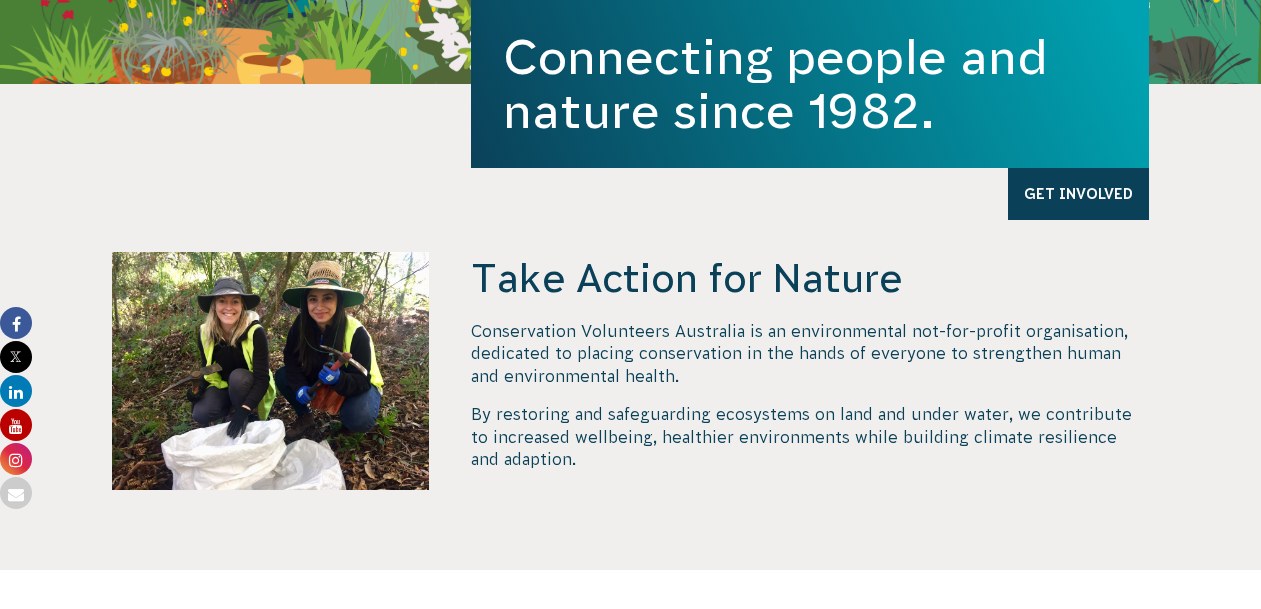 scroll, scrollTop: 0, scrollLeft: 0, axis: both 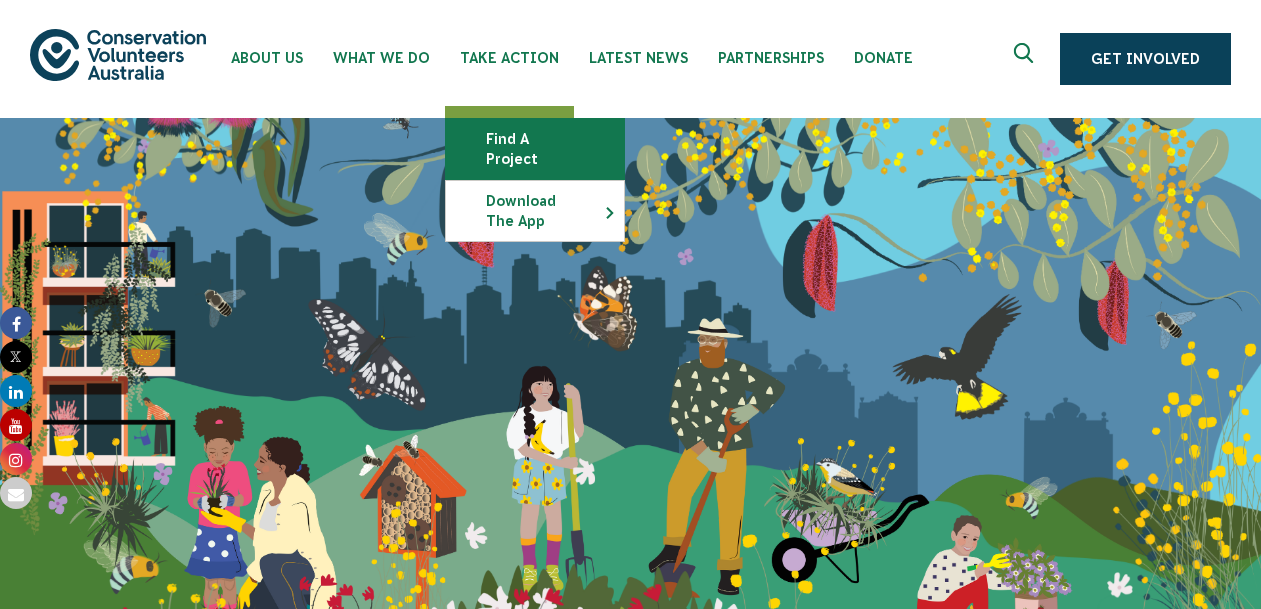 click on "Find a project" at bounding box center [535, 149] 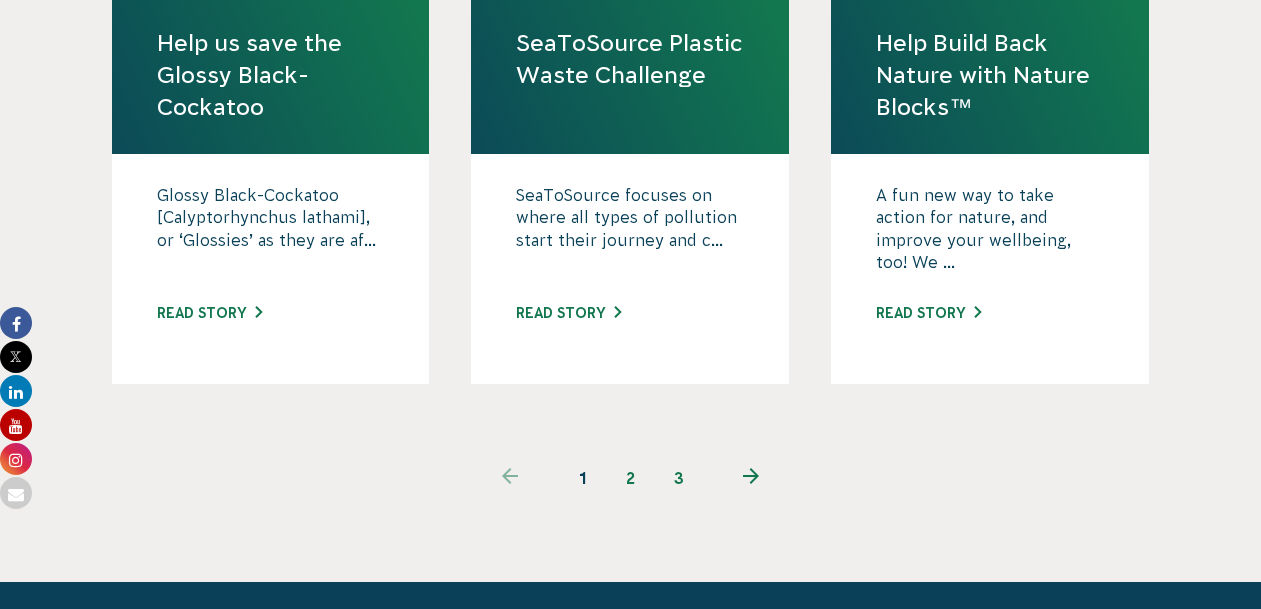 scroll, scrollTop: 2109, scrollLeft: 0, axis: vertical 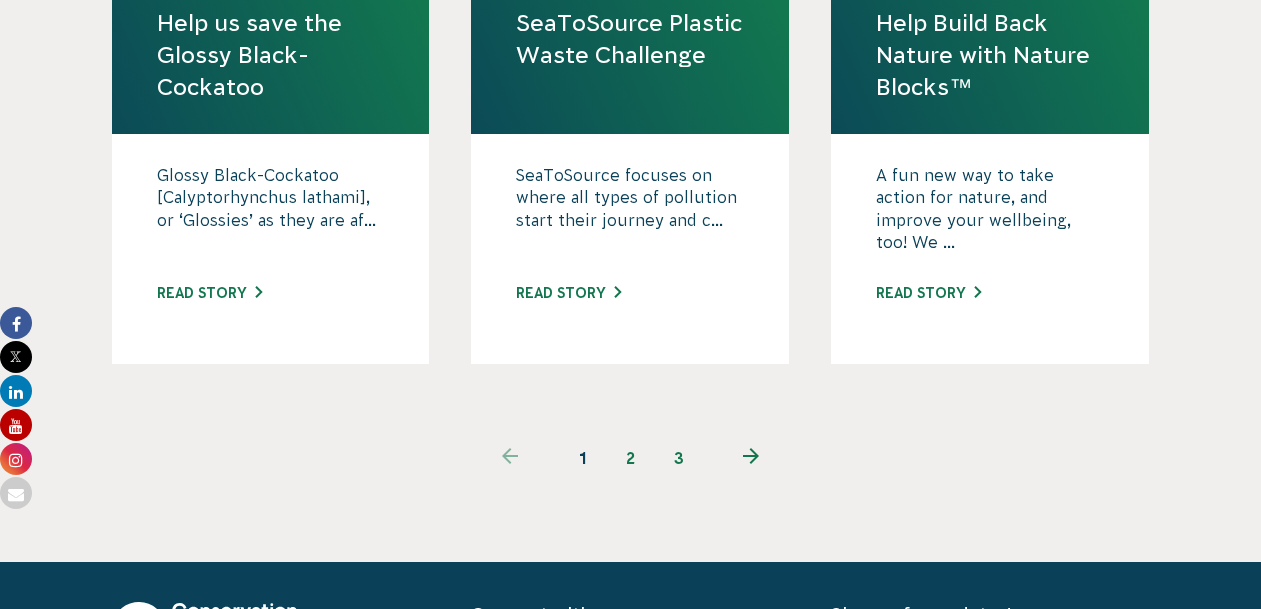 click on "2" at bounding box center [631, 458] 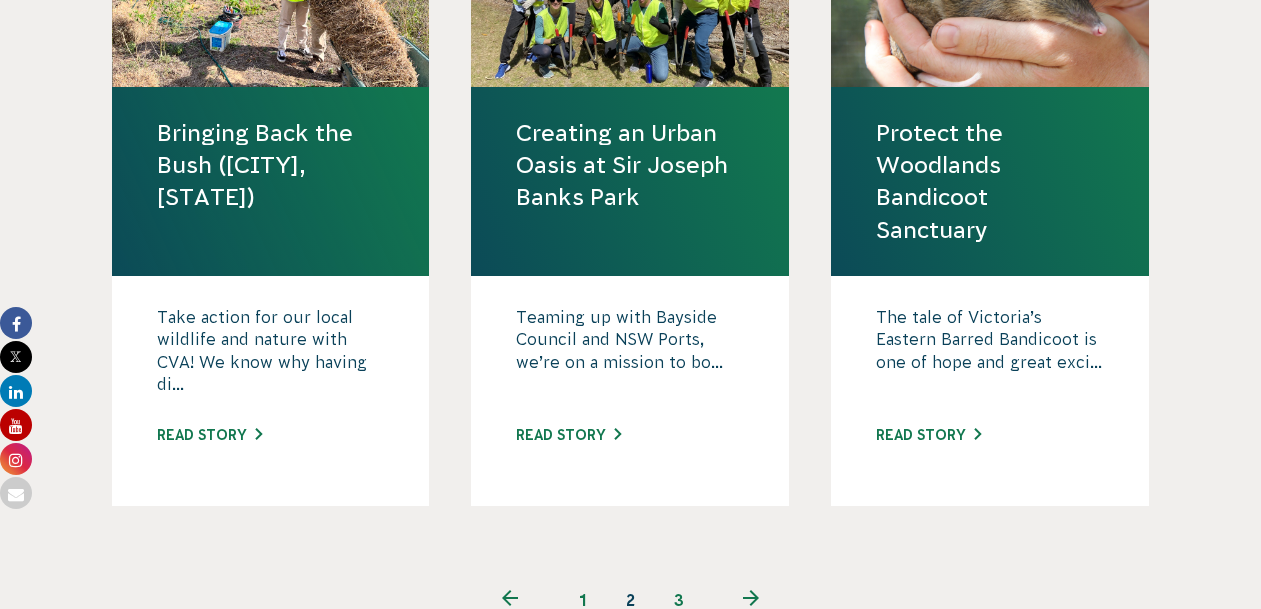 scroll, scrollTop: 2224, scrollLeft: 0, axis: vertical 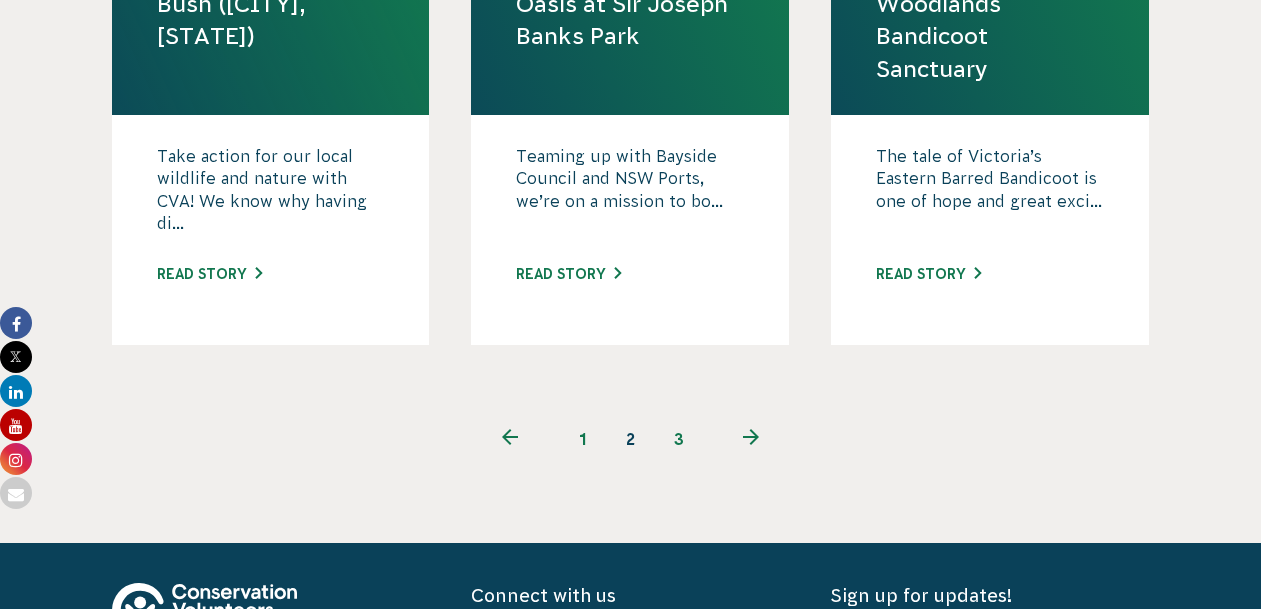 click on "3" at bounding box center [679, 439] 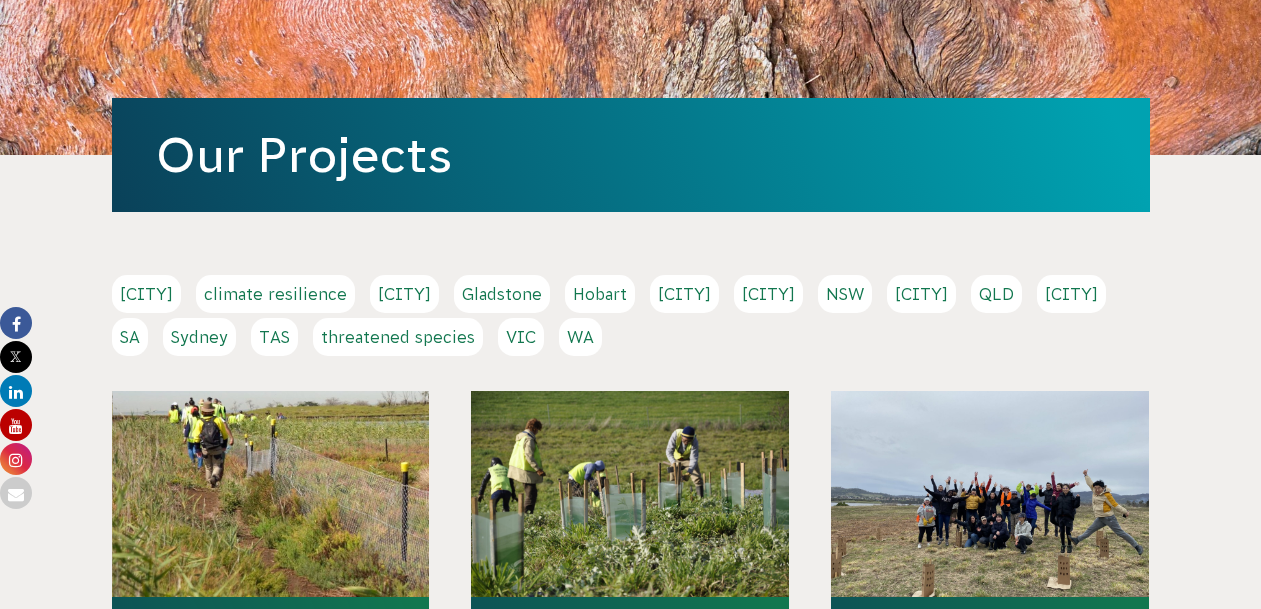 scroll, scrollTop: 0, scrollLeft: 0, axis: both 